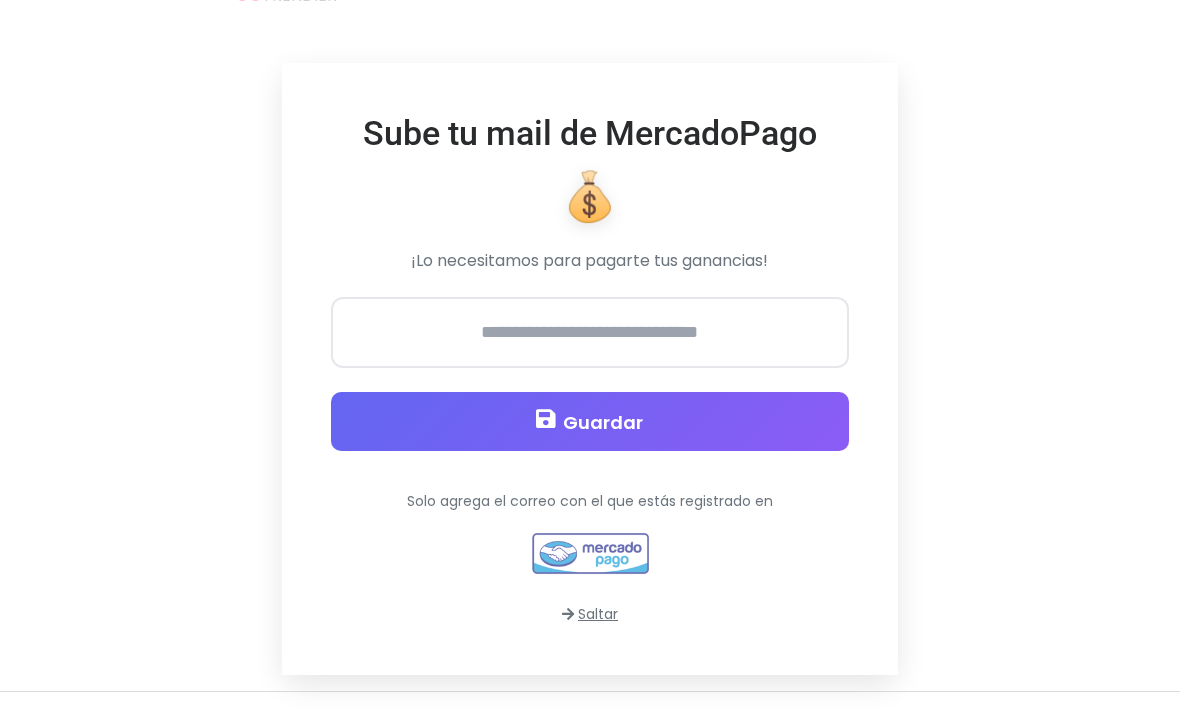 scroll, scrollTop: 258, scrollLeft: 0, axis: vertical 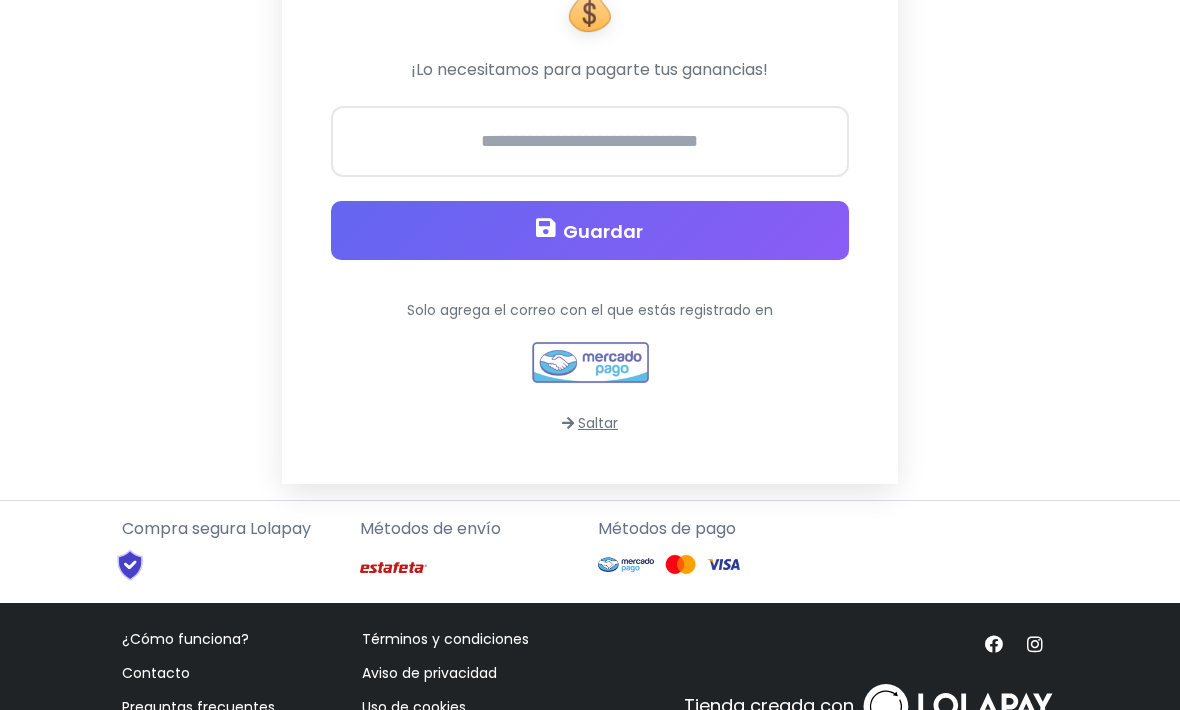 click on "Saltar" at bounding box center (590, 424) 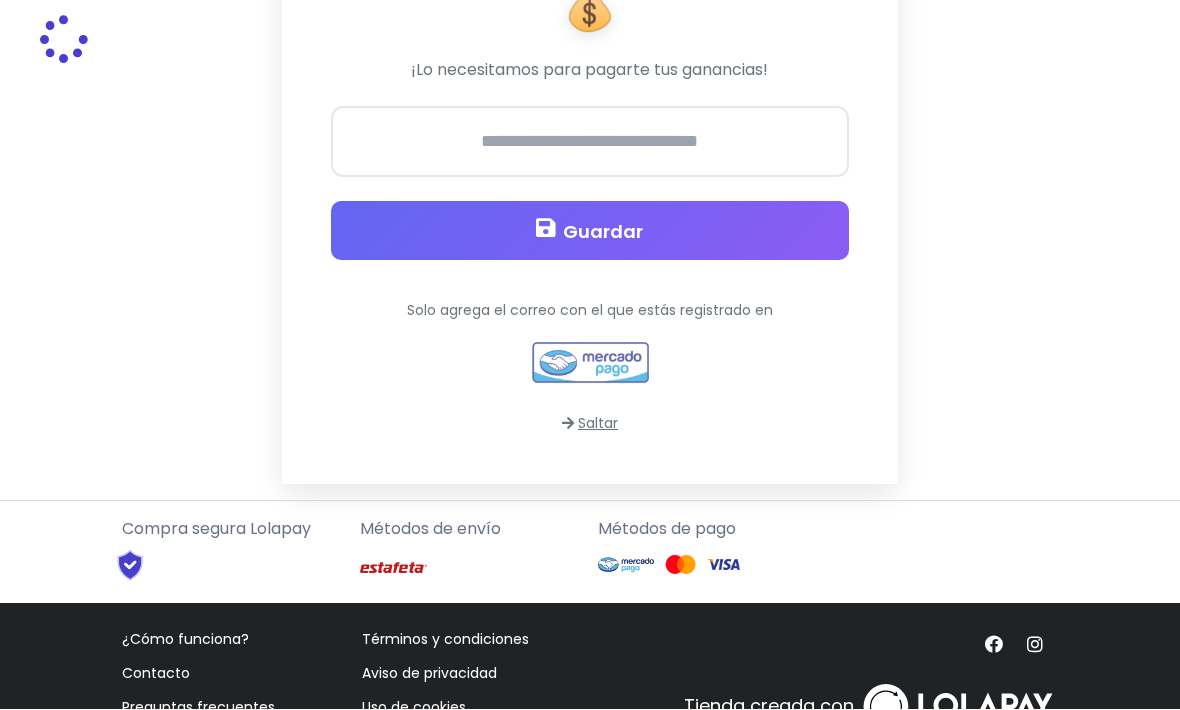 scroll, scrollTop: 259, scrollLeft: 0, axis: vertical 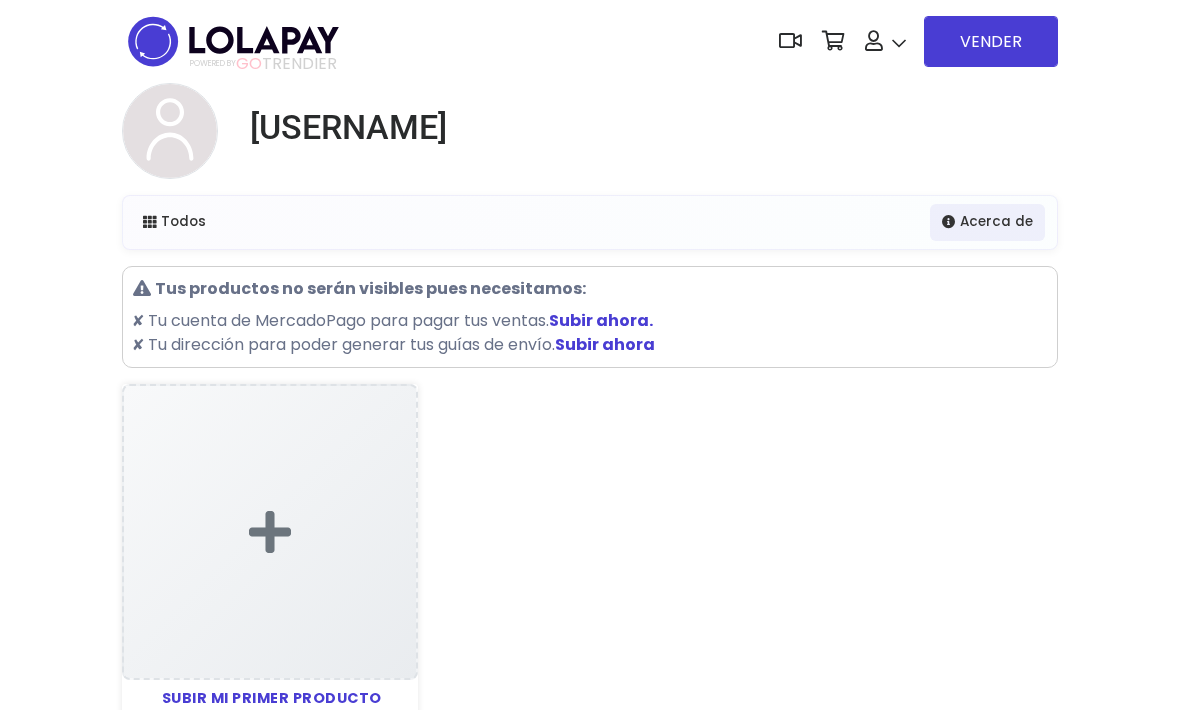 click at bounding box center [833, 41] 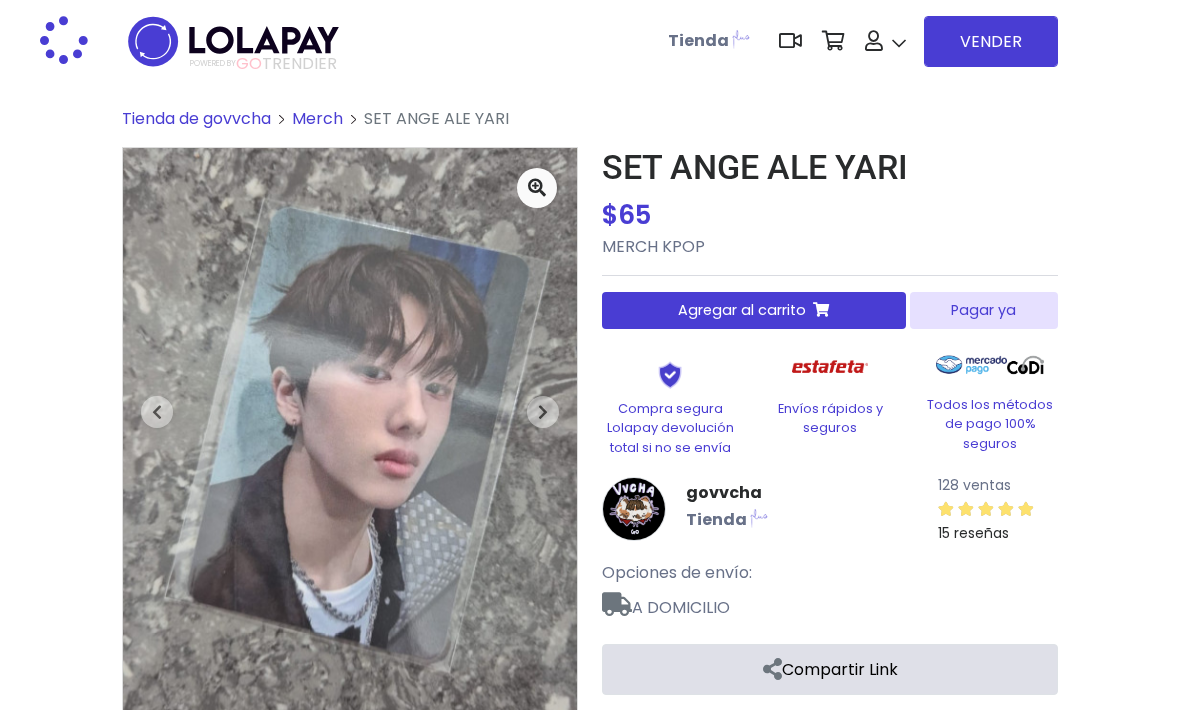 scroll, scrollTop: 0, scrollLeft: 0, axis: both 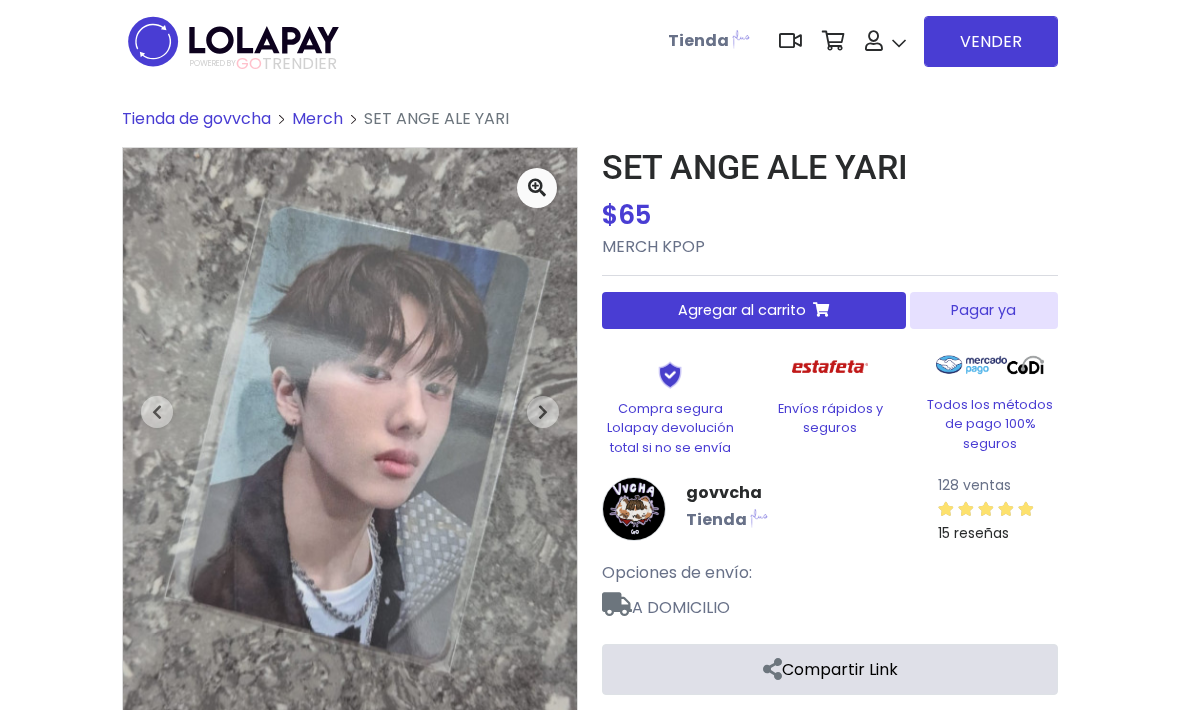 click at bounding box center [543, 412] 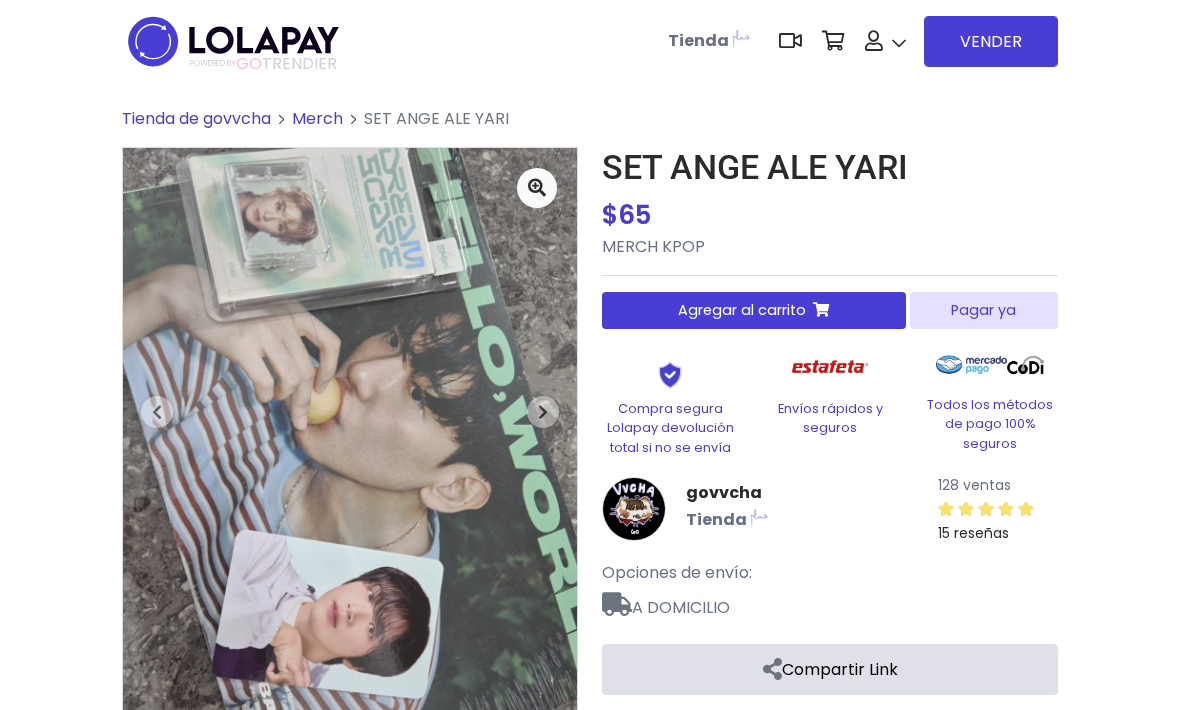 click at bounding box center [543, 412] 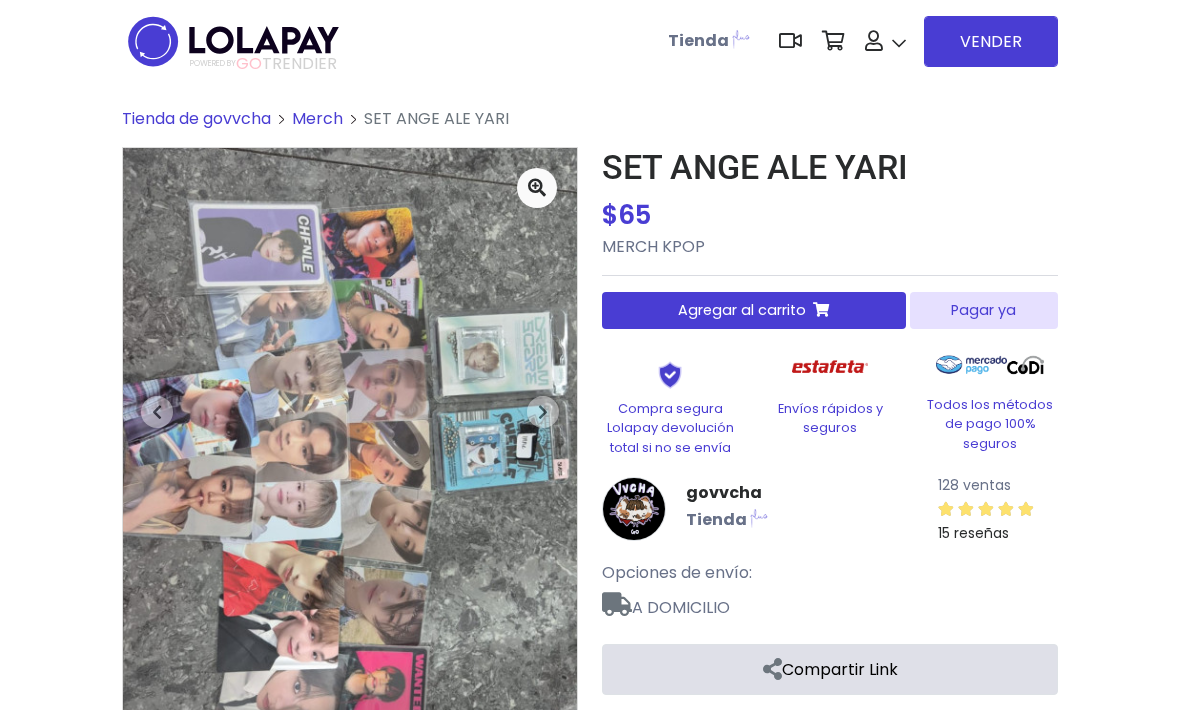 click on "Next" at bounding box center (543, 411) 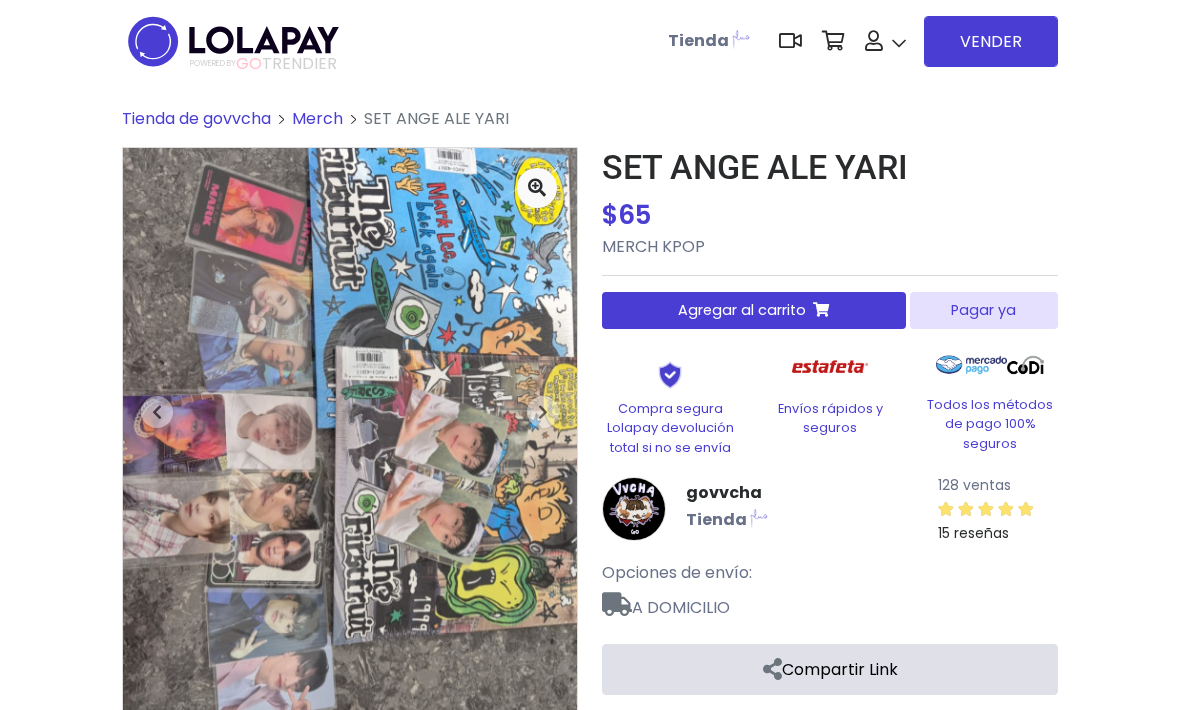 click at bounding box center [543, 412] 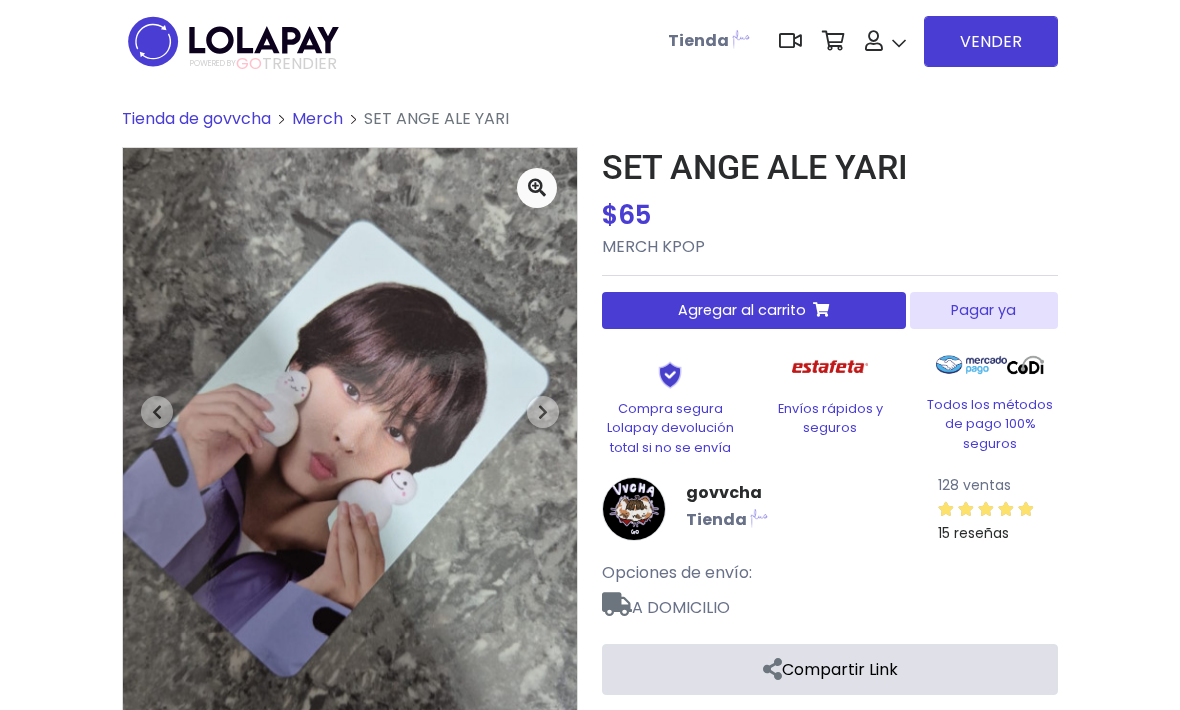 click on "Pagar ya" at bounding box center [984, 310] 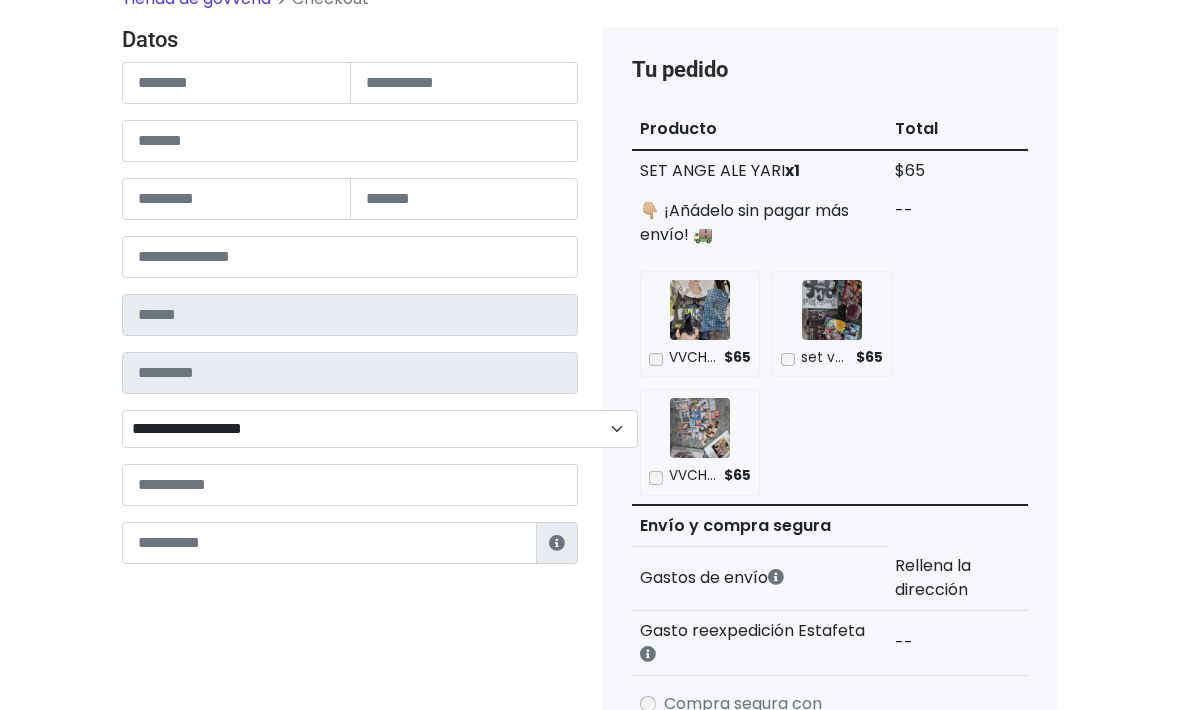 scroll, scrollTop: 2, scrollLeft: 0, axis: vertical 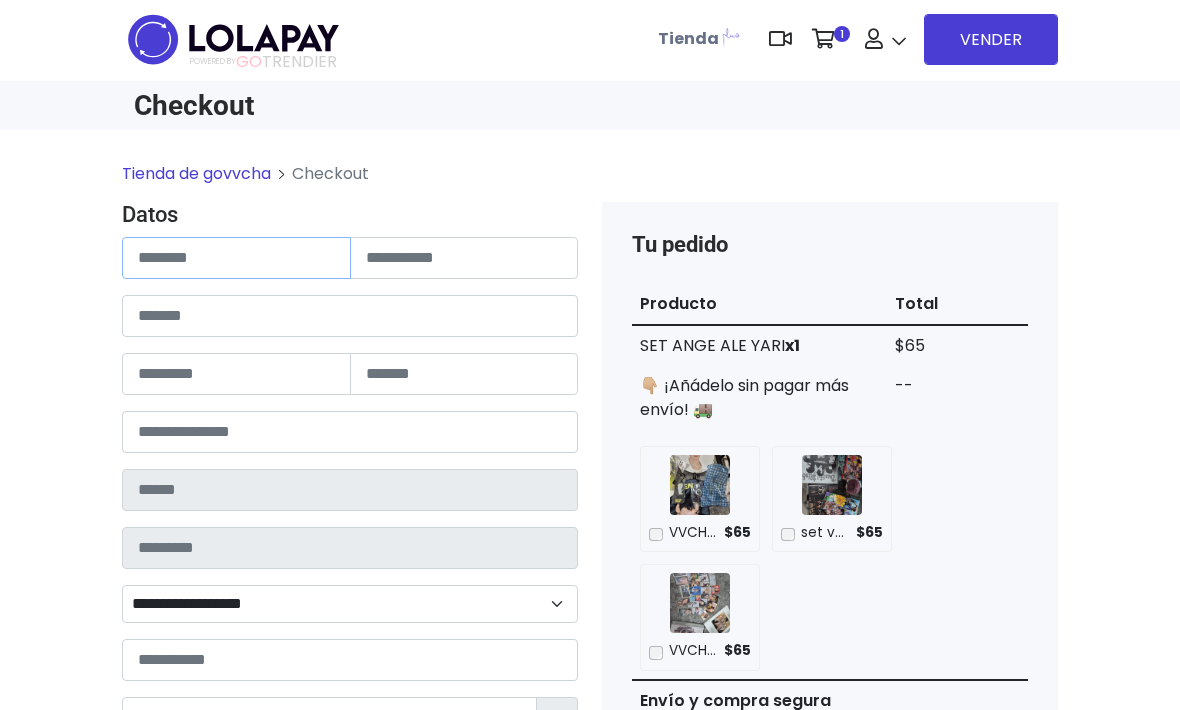 click at bounding box center (236, 258) 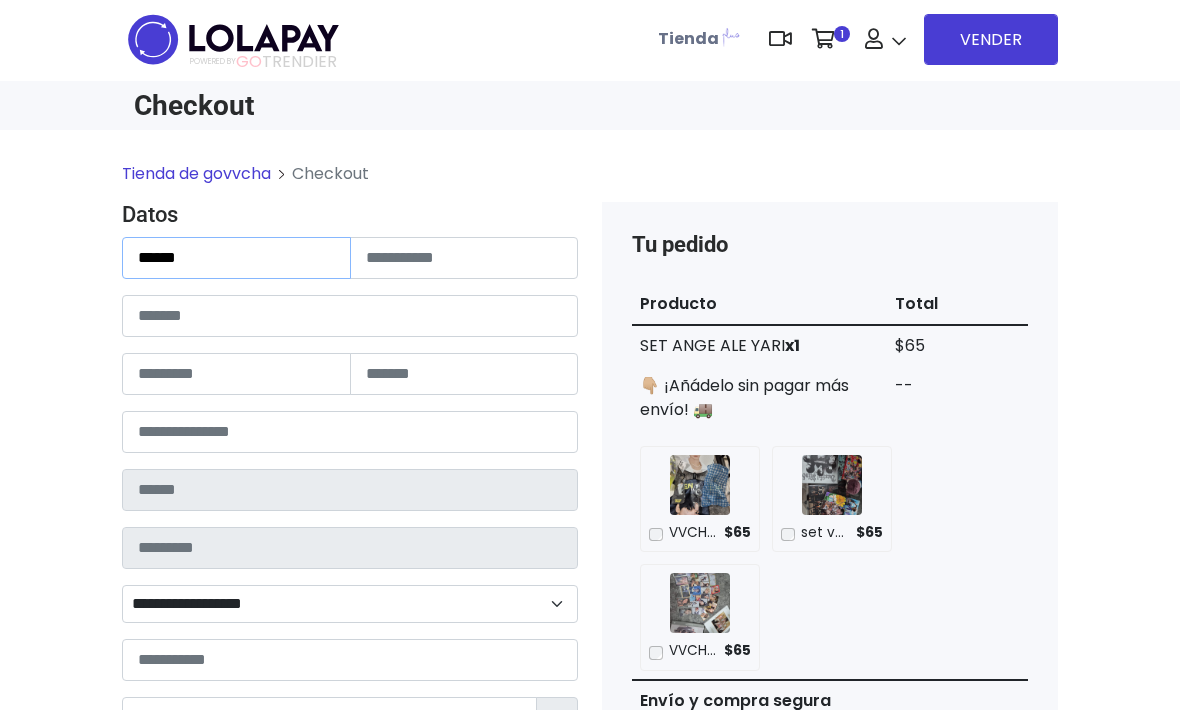 type on "******" 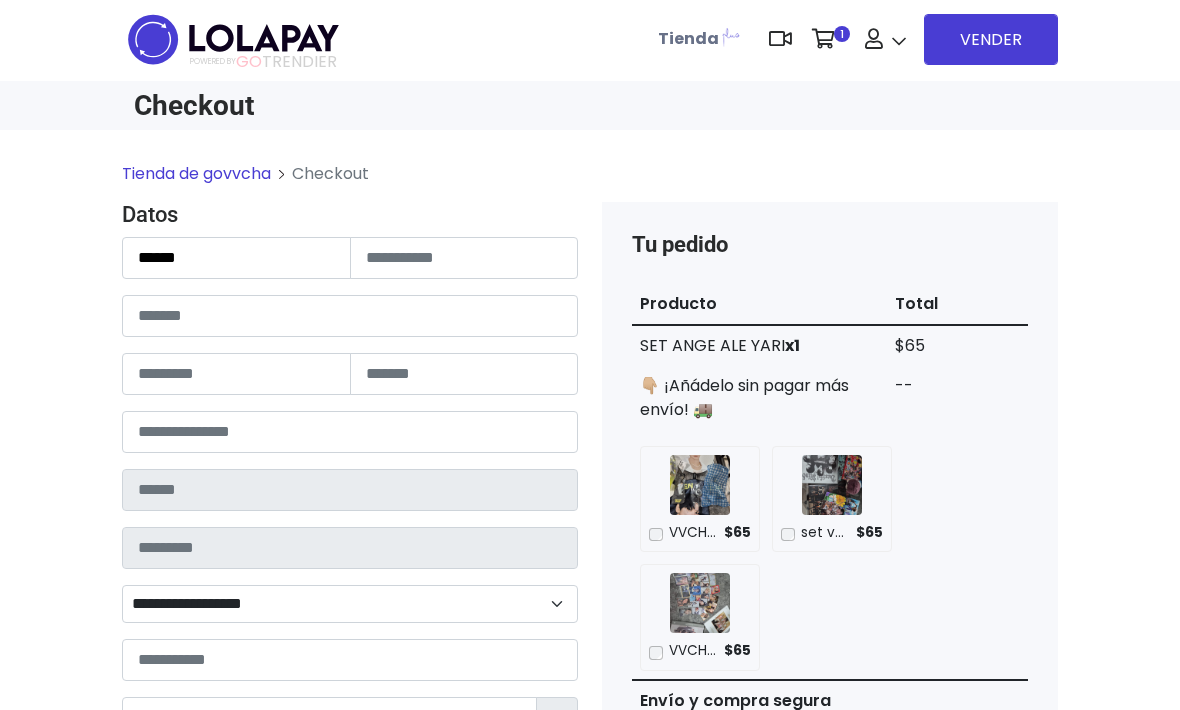 click at bounding box center [464, 258] 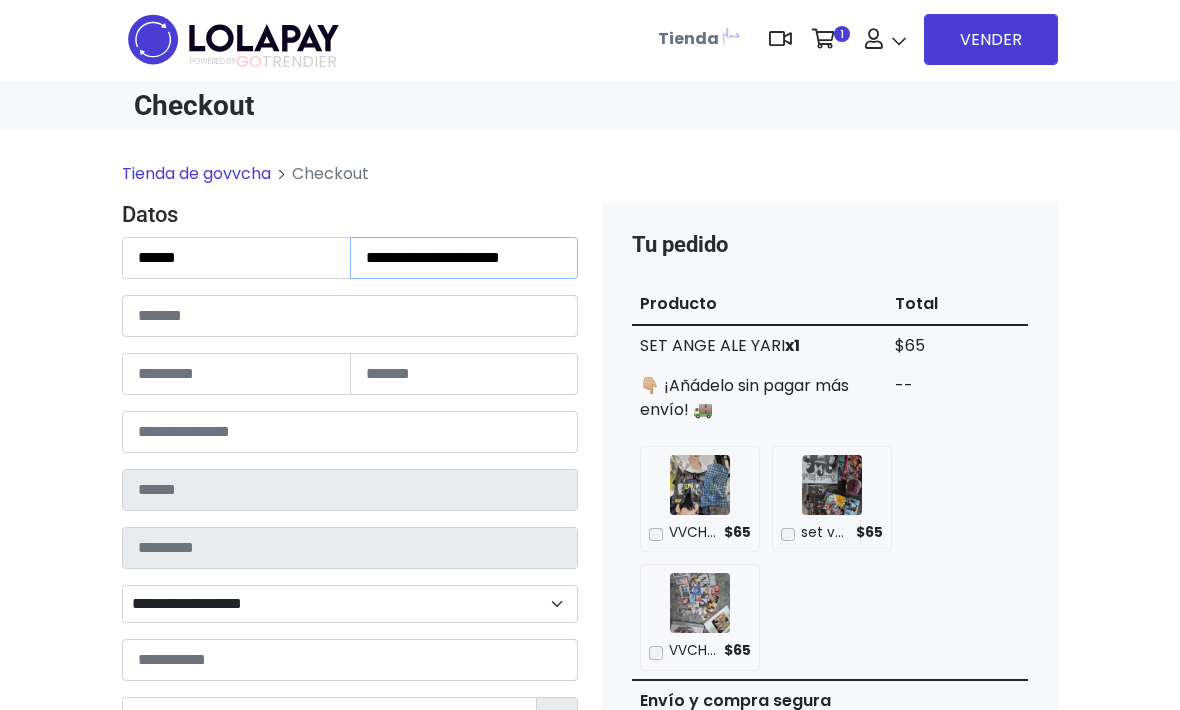 type on "**********" 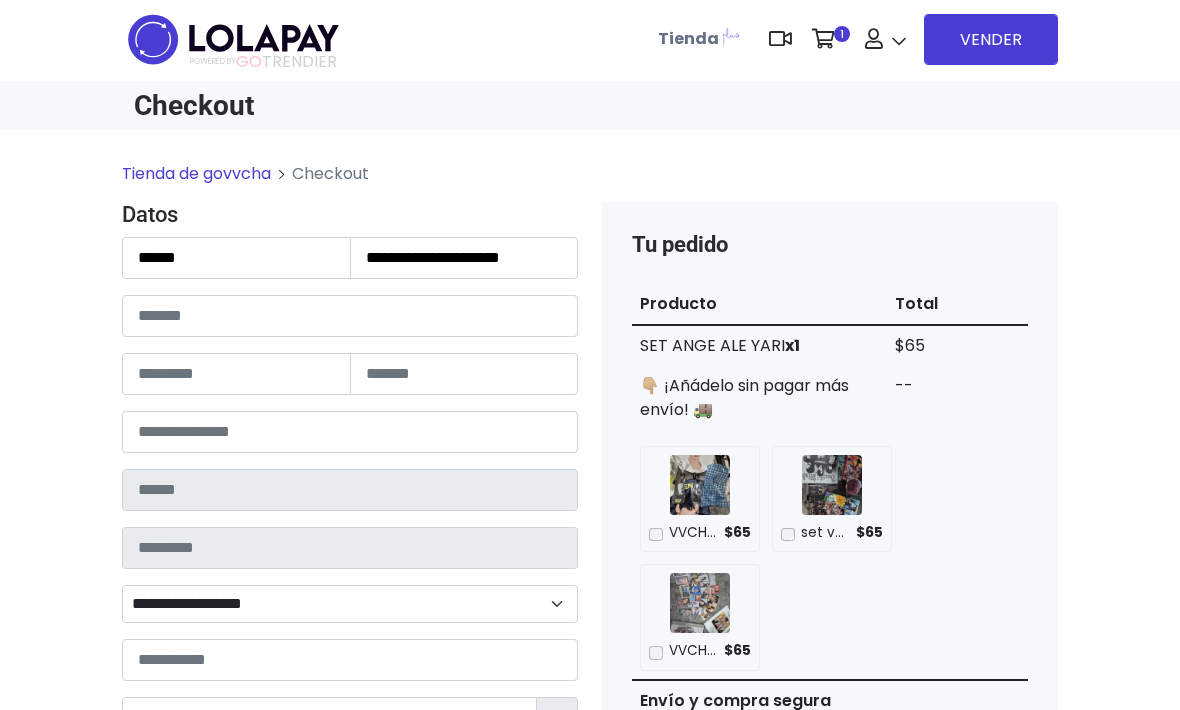 click at bounding box center (350, 316) 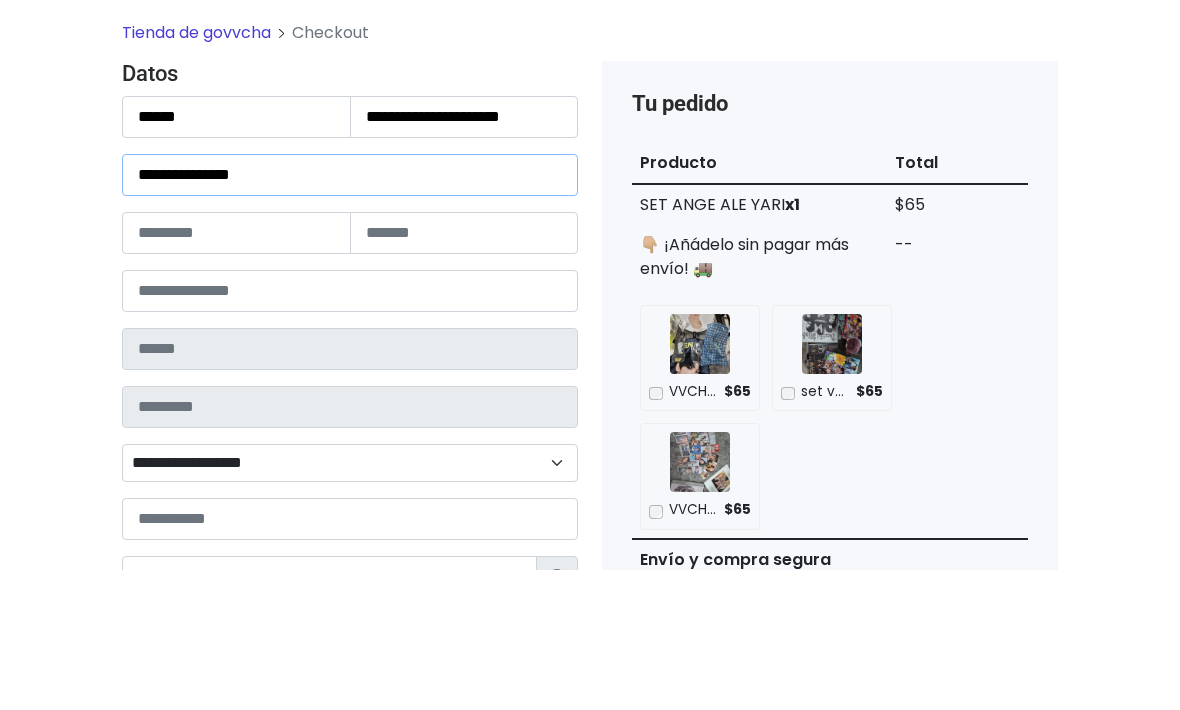 type on "**********" 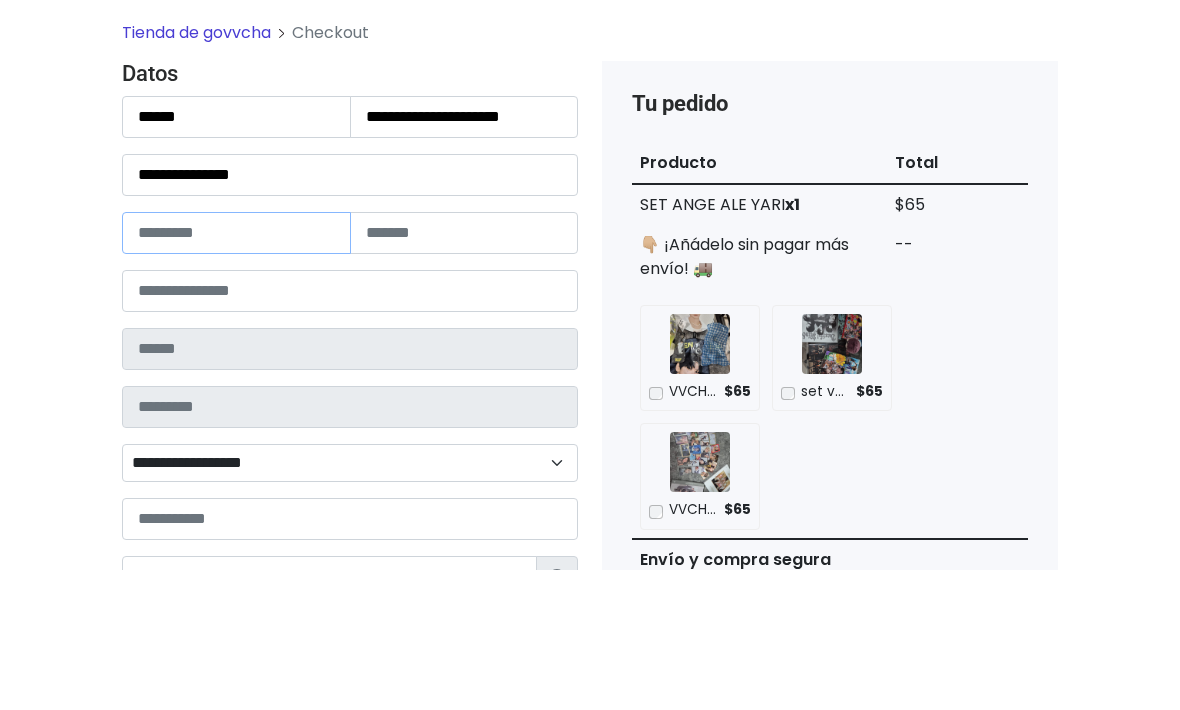 click at bounding box center (236, 374) 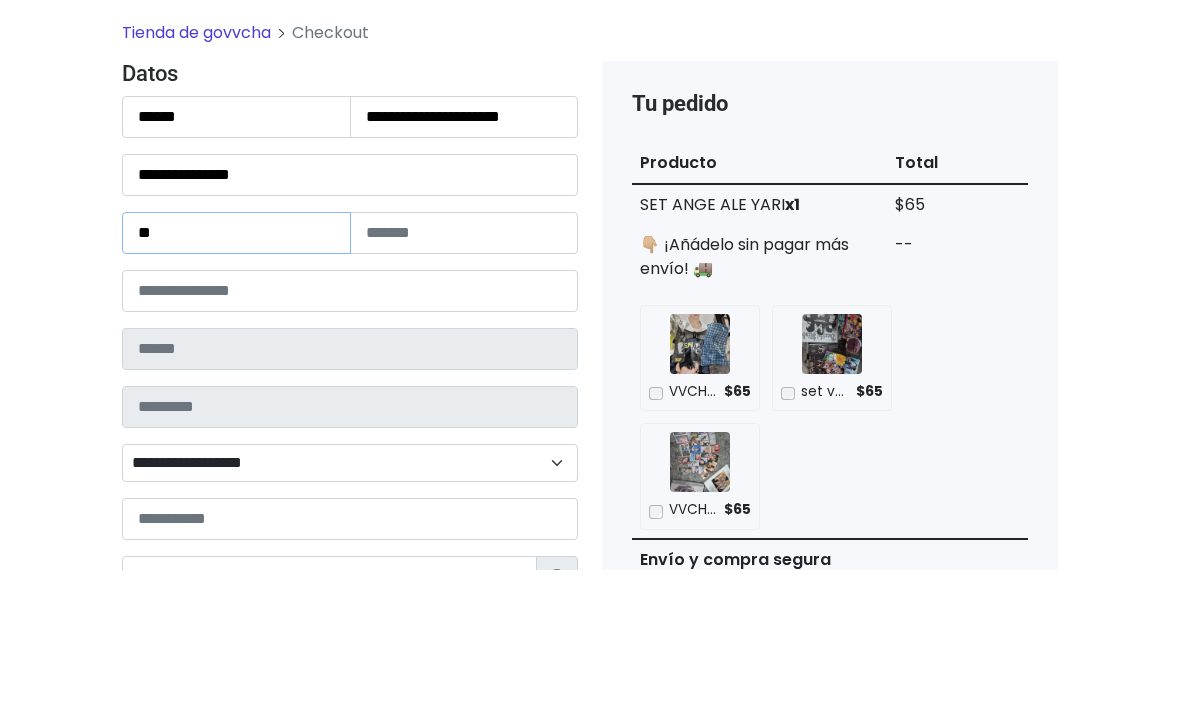 type on "**" 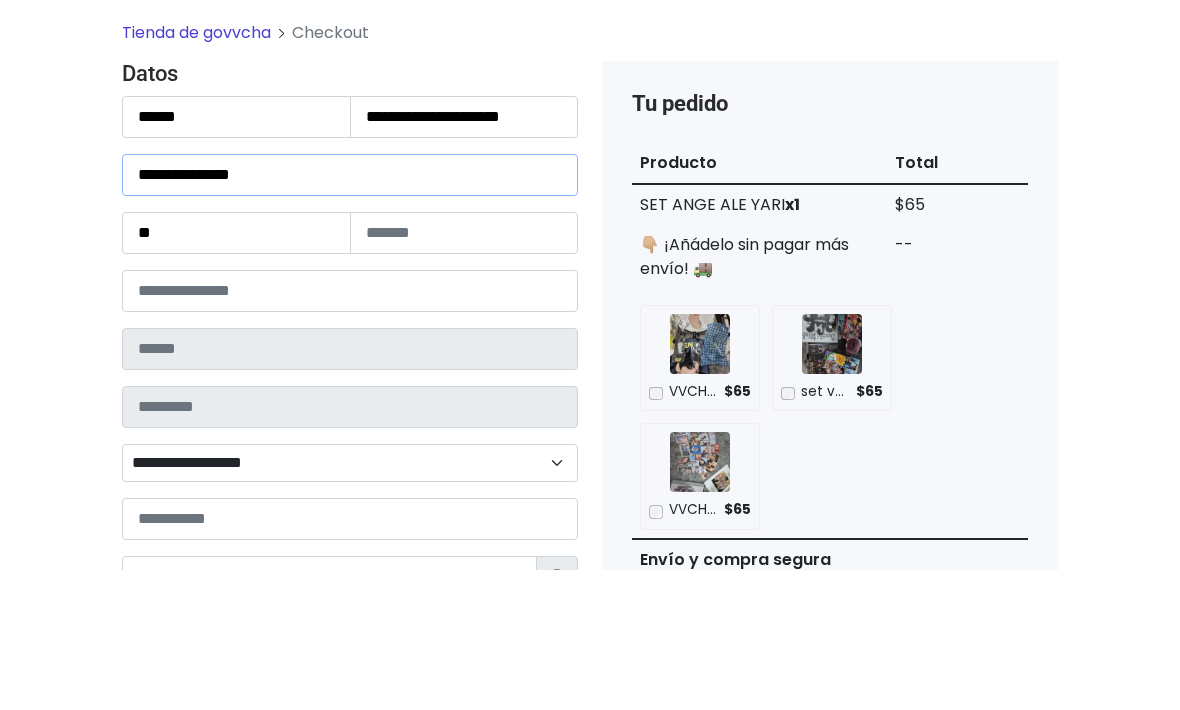 click on "**********" at bounding box center (350, 316) 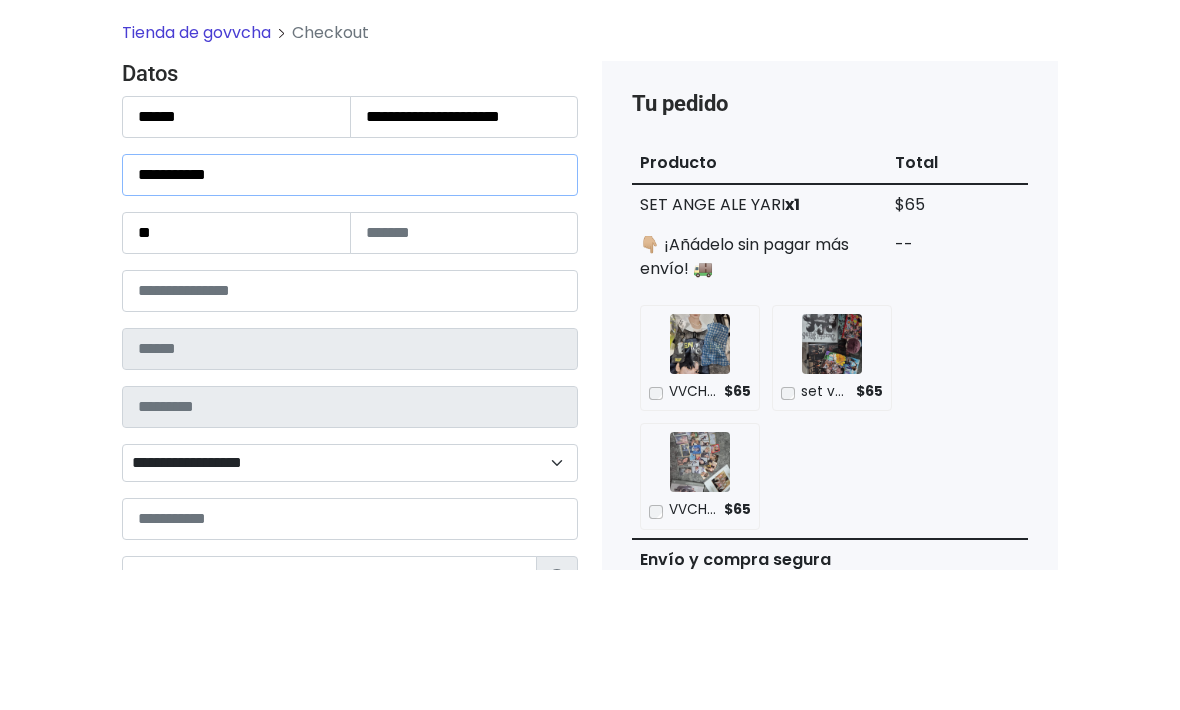 type on "**********" 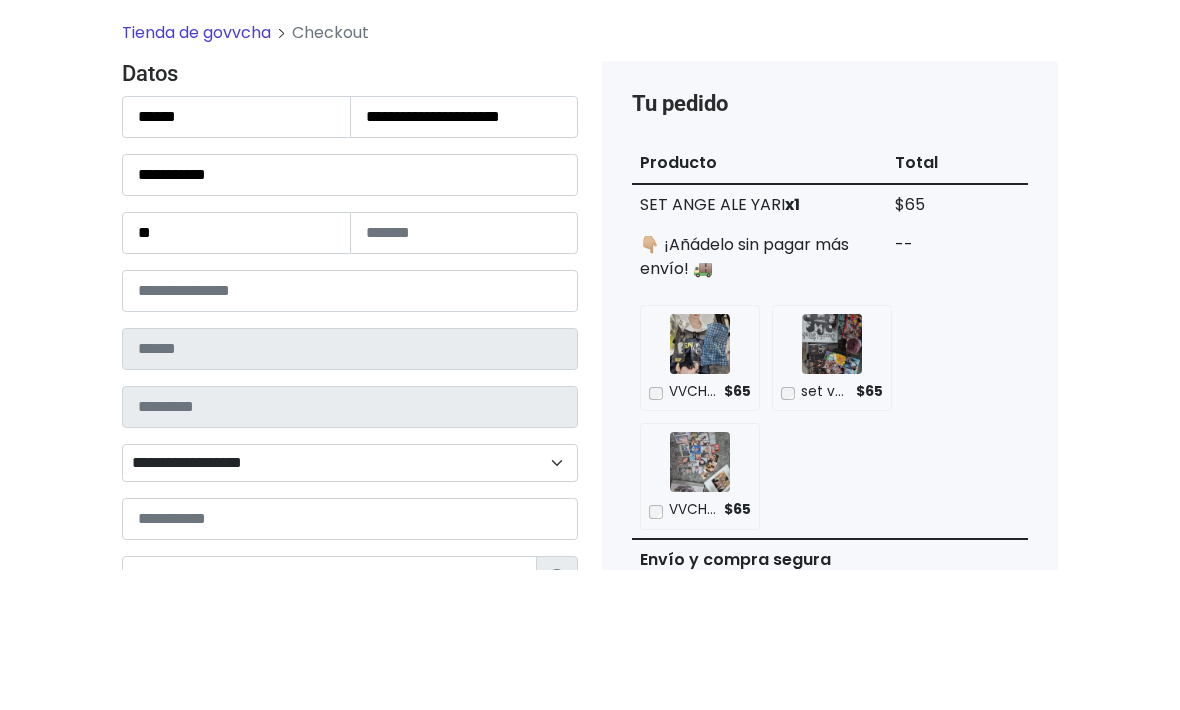 click on "**" at bounding box center (236, 374) 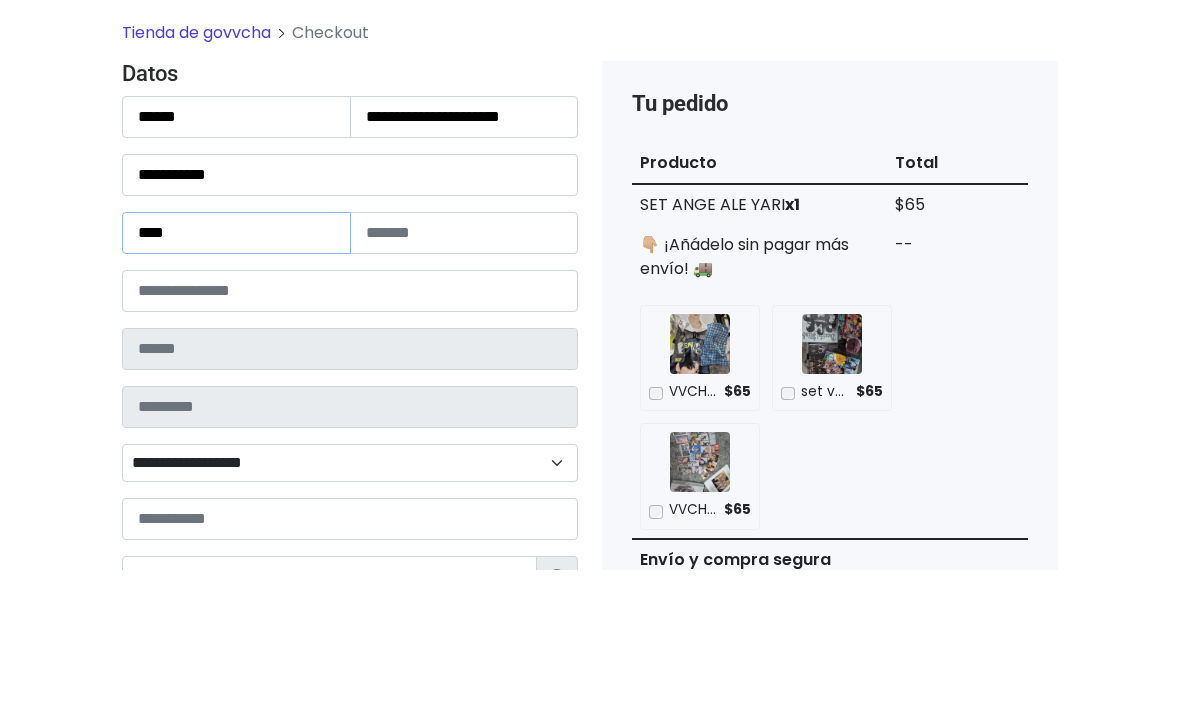 type on "****" 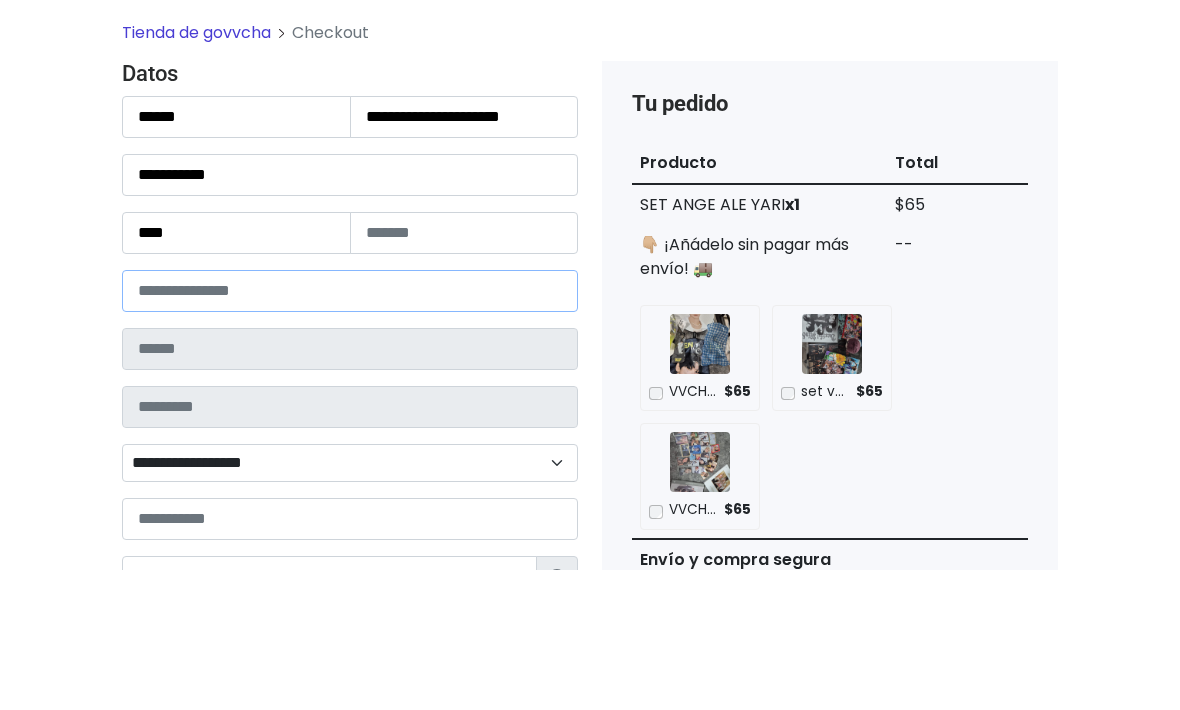 click at bounding box center [350, 432] 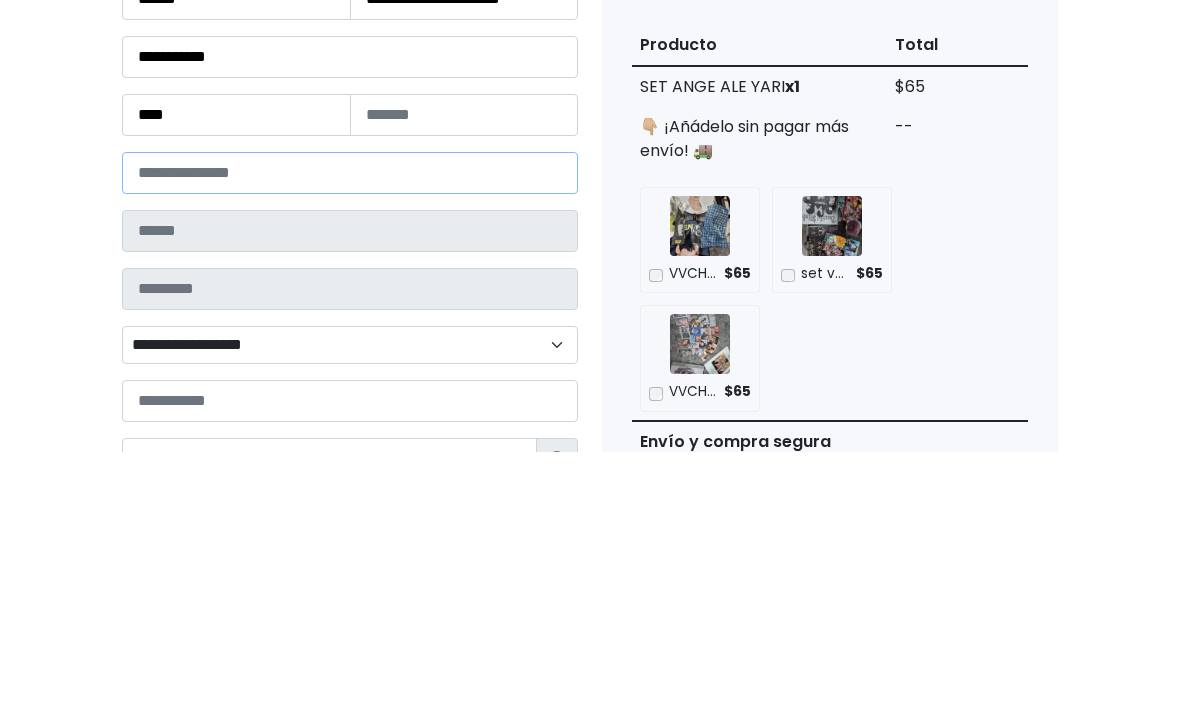 type on "*****" 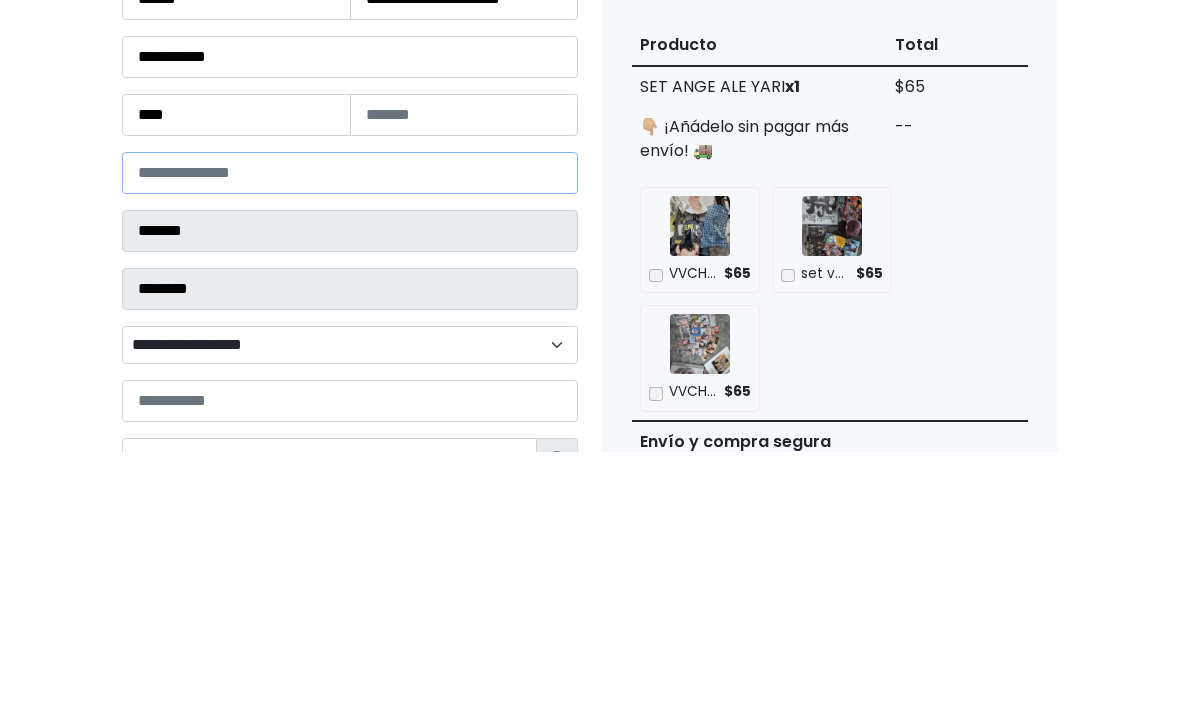 select 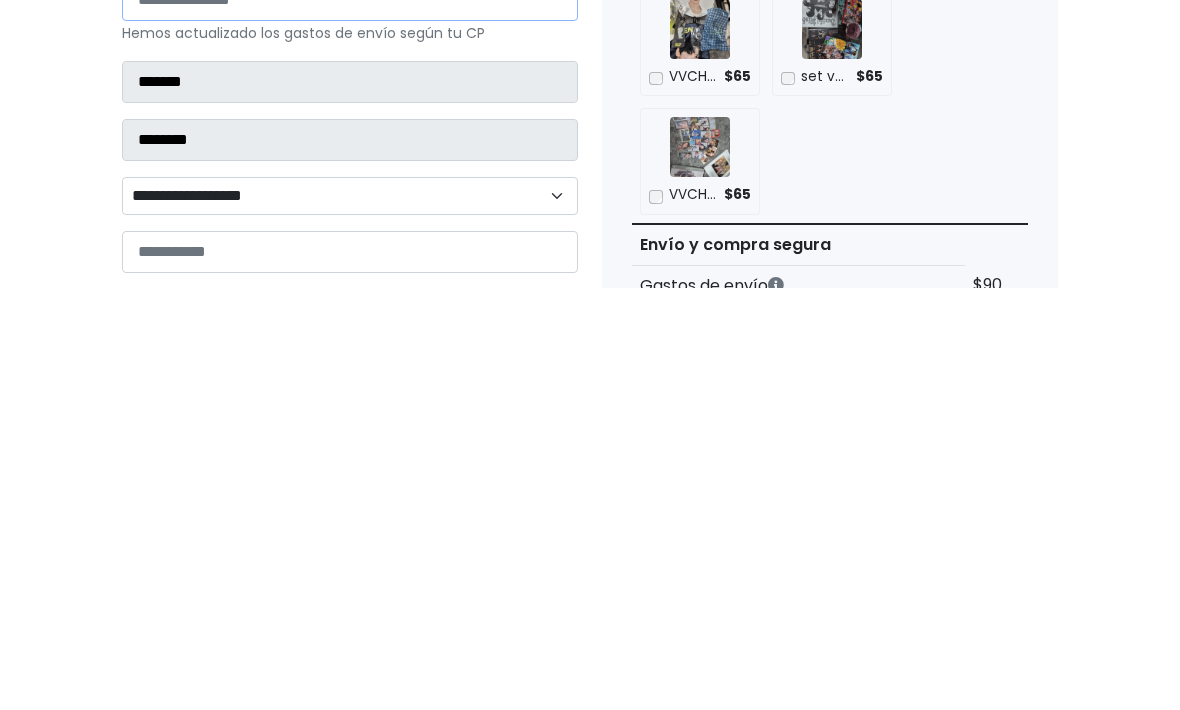scroll, scrollTop: 16, scrollLeft: 0, axis: vertical 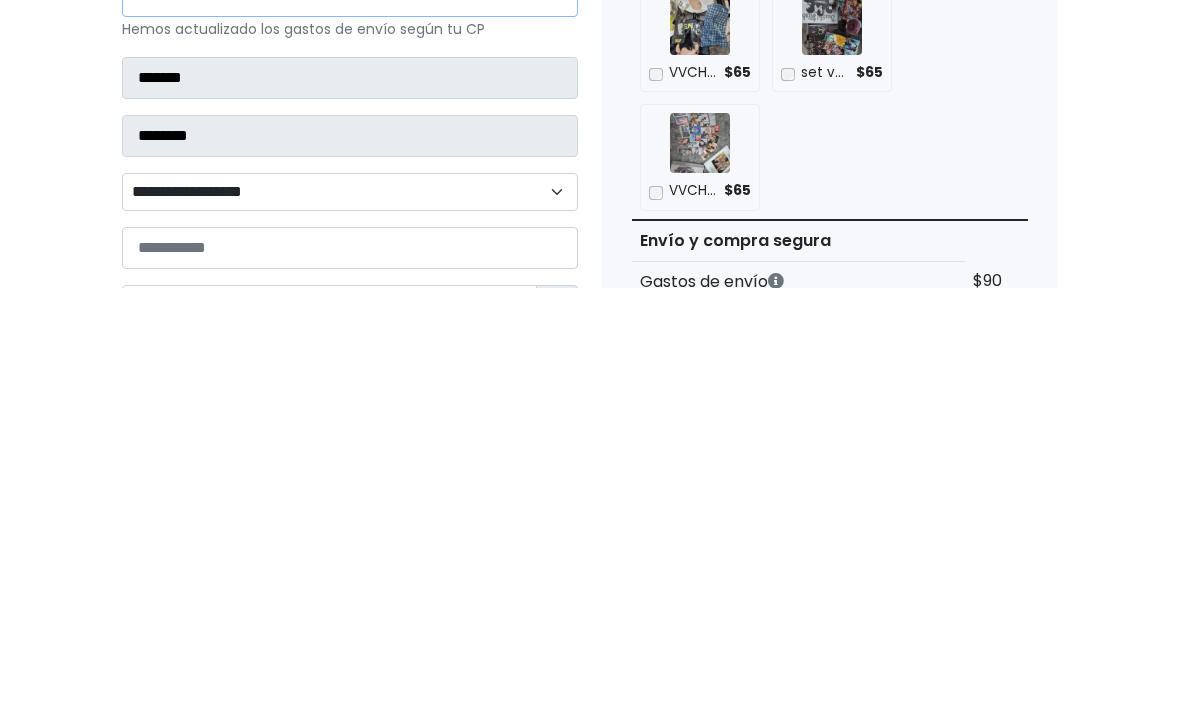 type on "*****" 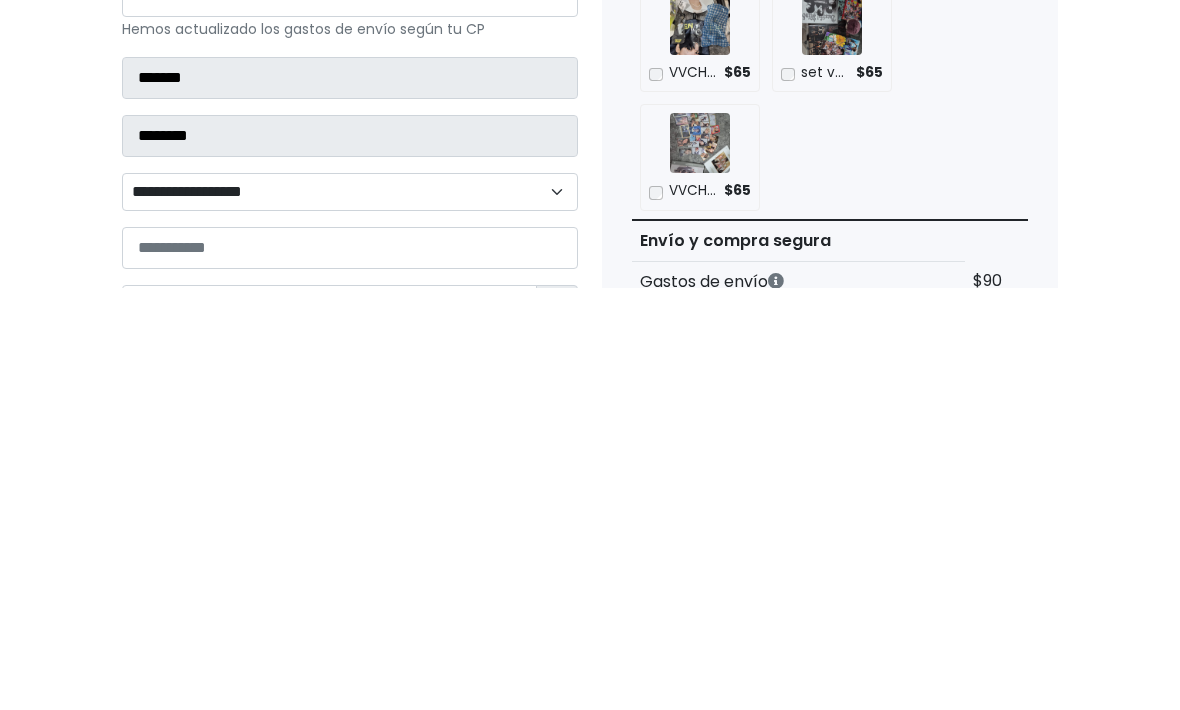 click on "[PERSONAL_INFO]
[PERSONAL_INFO] [PERSONAL_INFO] [PERSONAL_INFO] [PERSONAL_INFO] [PERSONAL_INFO] [PERSONAL_INFO] [PERSONAL_INFO] [PERSONAL_INFO] [PERSONAL_INFO] [PERSONAL_INFO] [PERSONAL_INFO] [PERSONAL_INFO] [PERSONAL_INFO] [PERSONAL_INFO] [PERSONAL_INFO] [PERSONAL_INFO]" at bounding box center (350, 614) 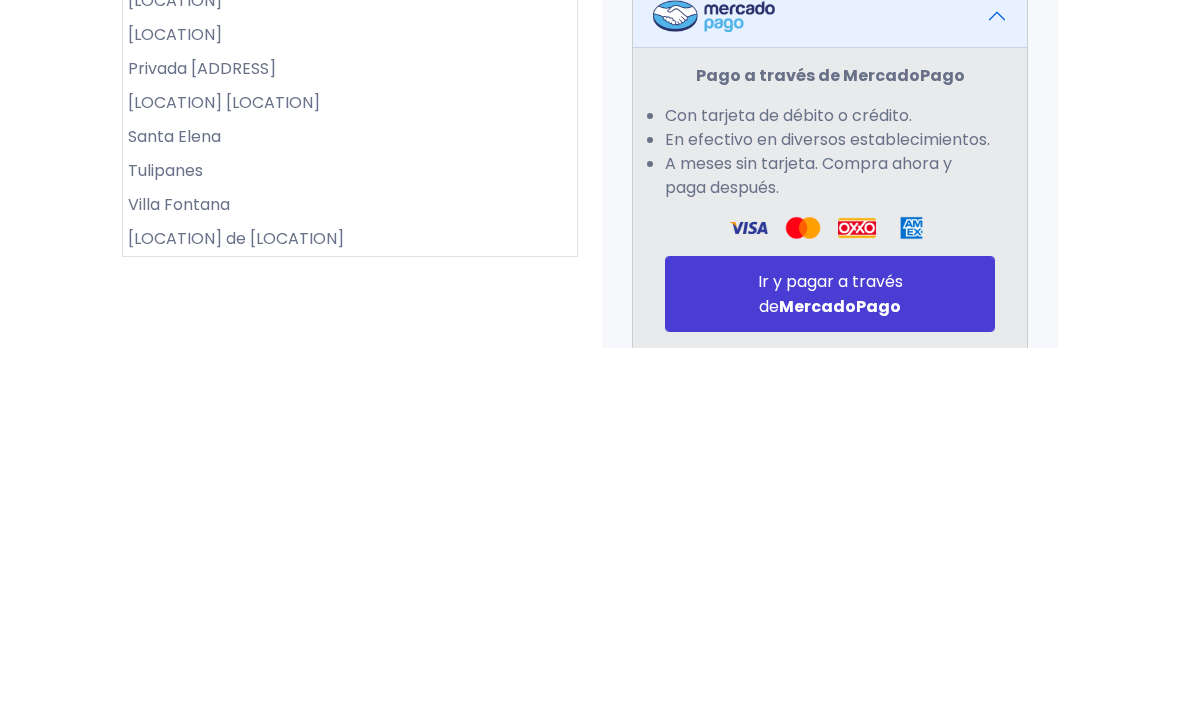 scroll, scrollTop: 722, scrollLeft: 0, axis: vertical 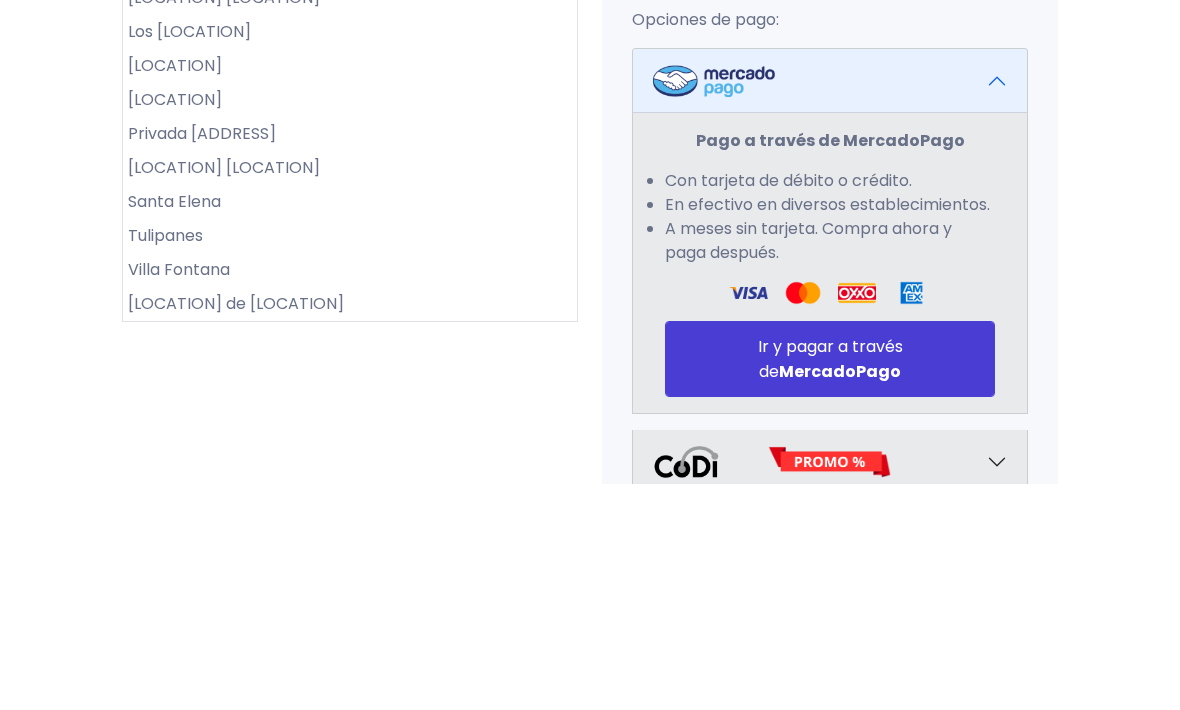 click on "Santa Elena" at bounding box center (350, 429) 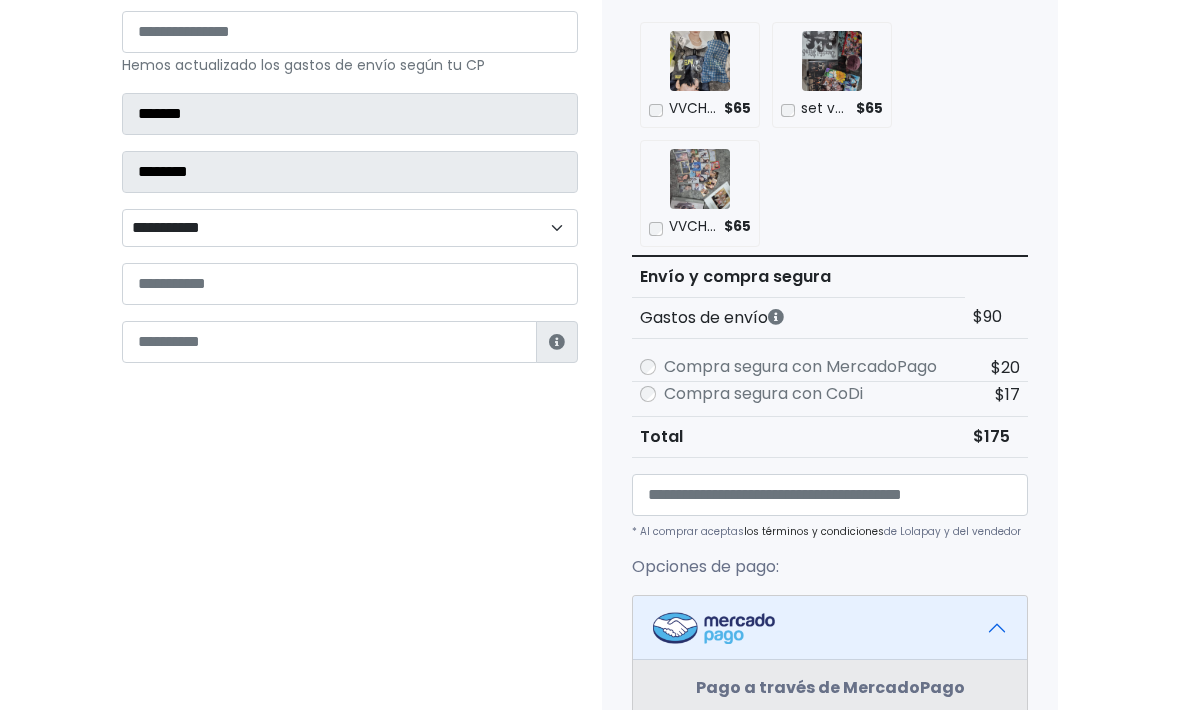 scroll, scrollTop: 401, scrollLeft: 0, axis: vertical 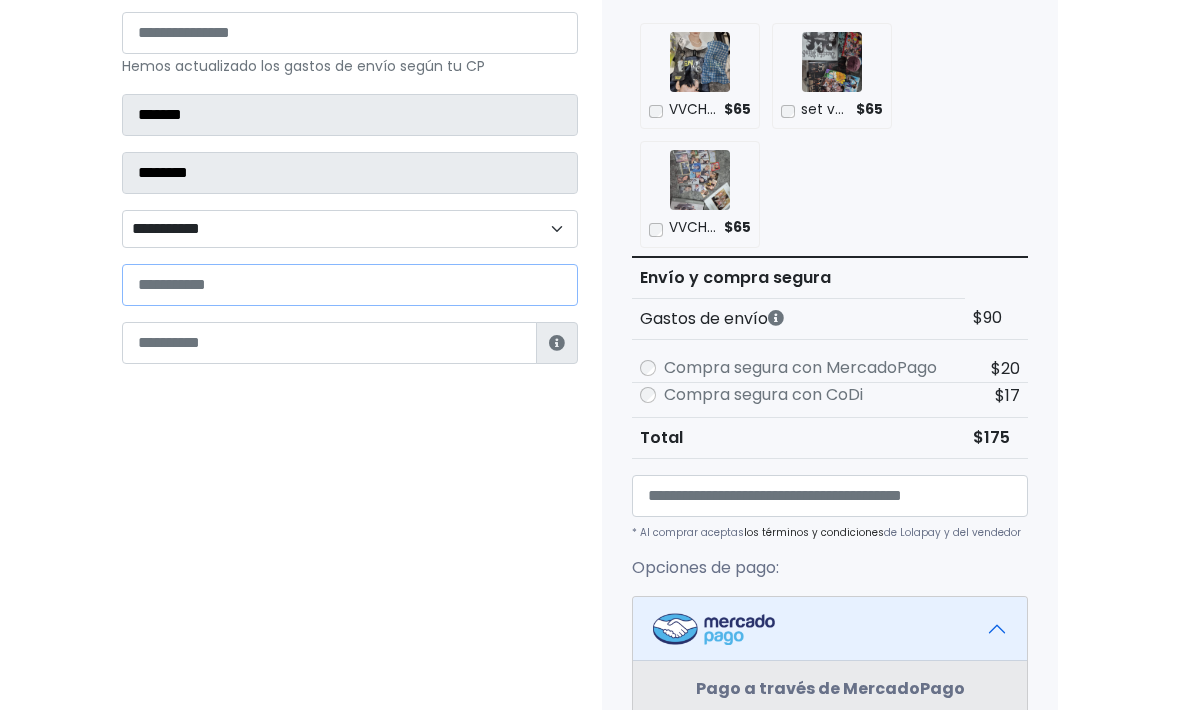 click at bounding box center [350, 285] 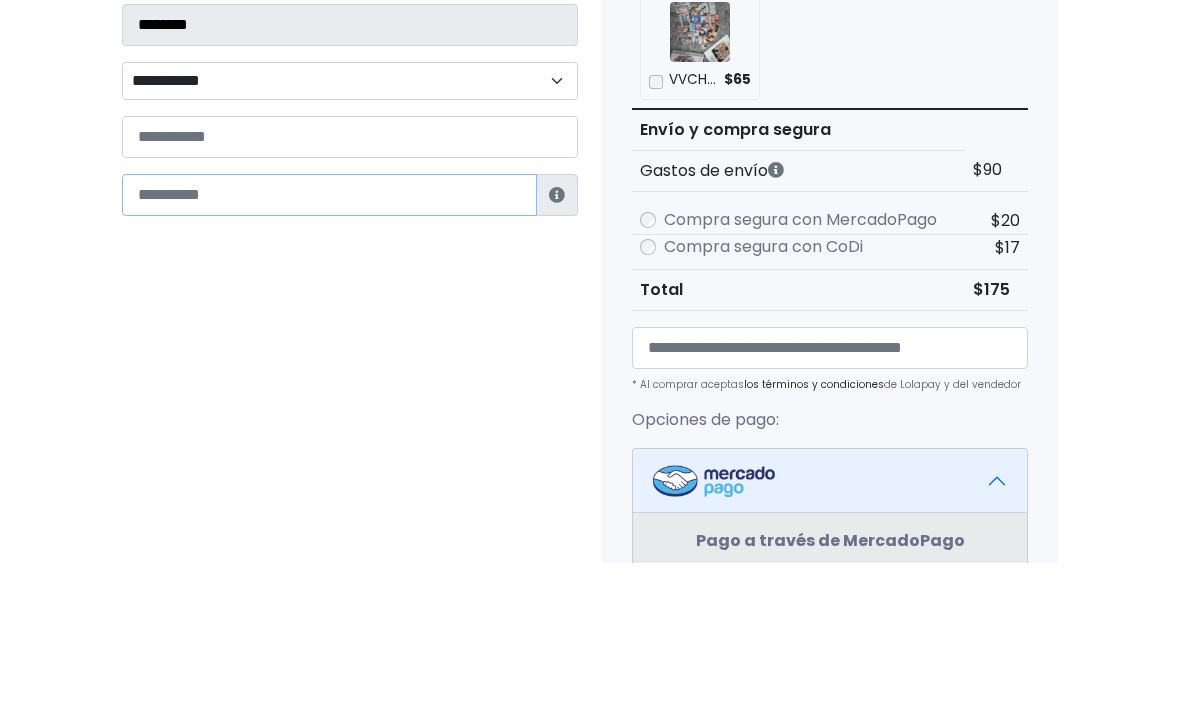 click at bounding box center [329, 343] 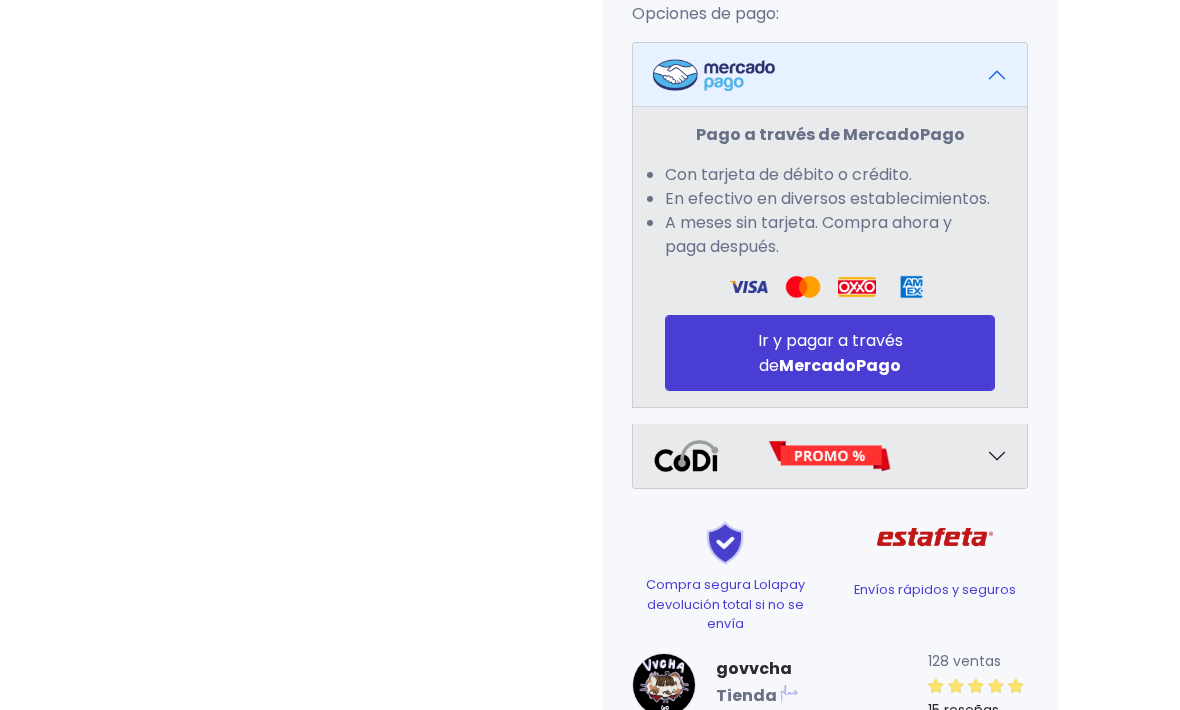 scroll, scrollTop: 954, scrollLeft: 0, axis: vertical 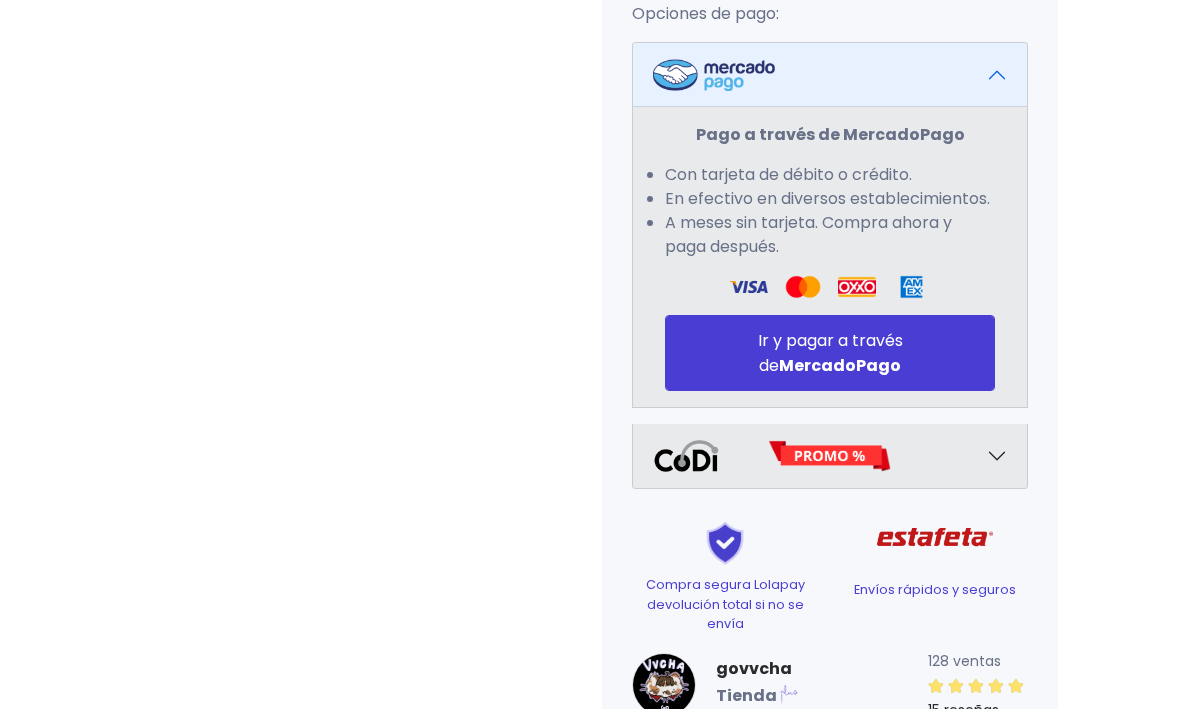 type on "**********" 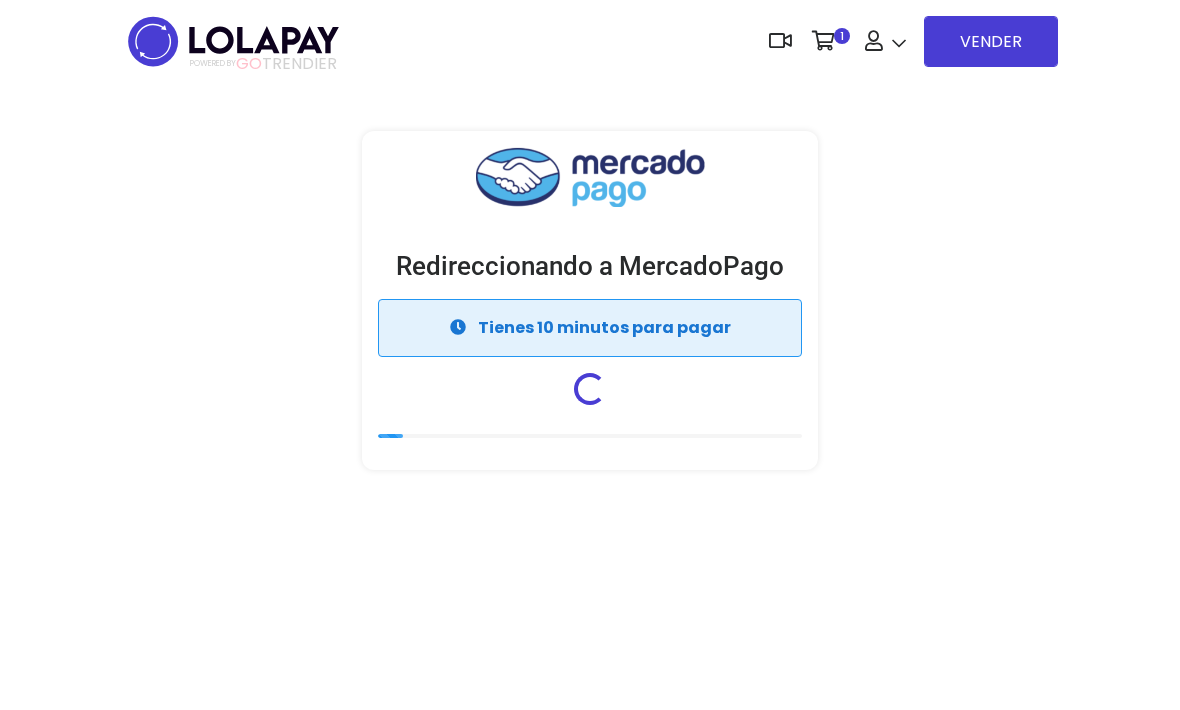 scroll, scrollTop: 0, scrollLeft: 0, axis: both 